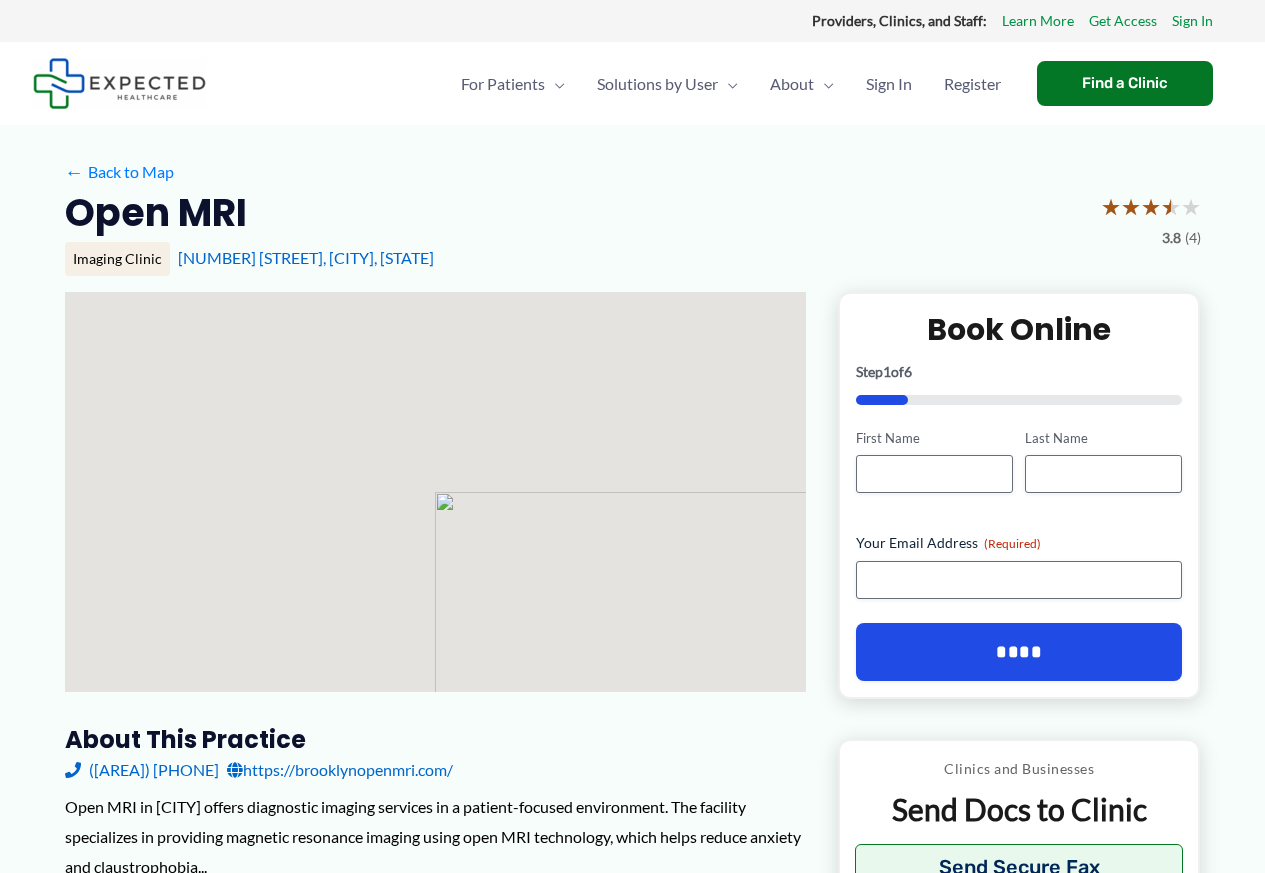 scroll, scrollTop: 0, scrollLeft: 0, axis: both 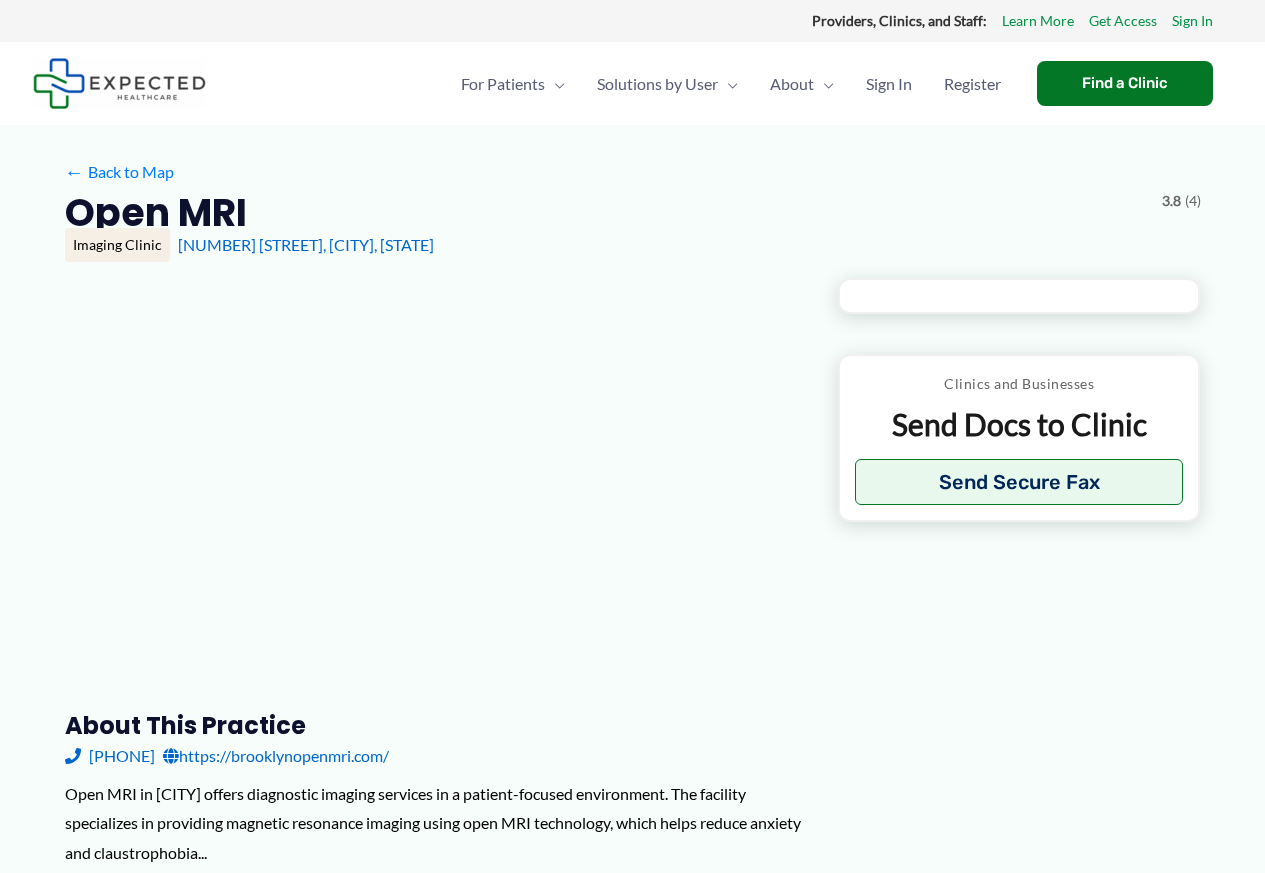 type on "********" 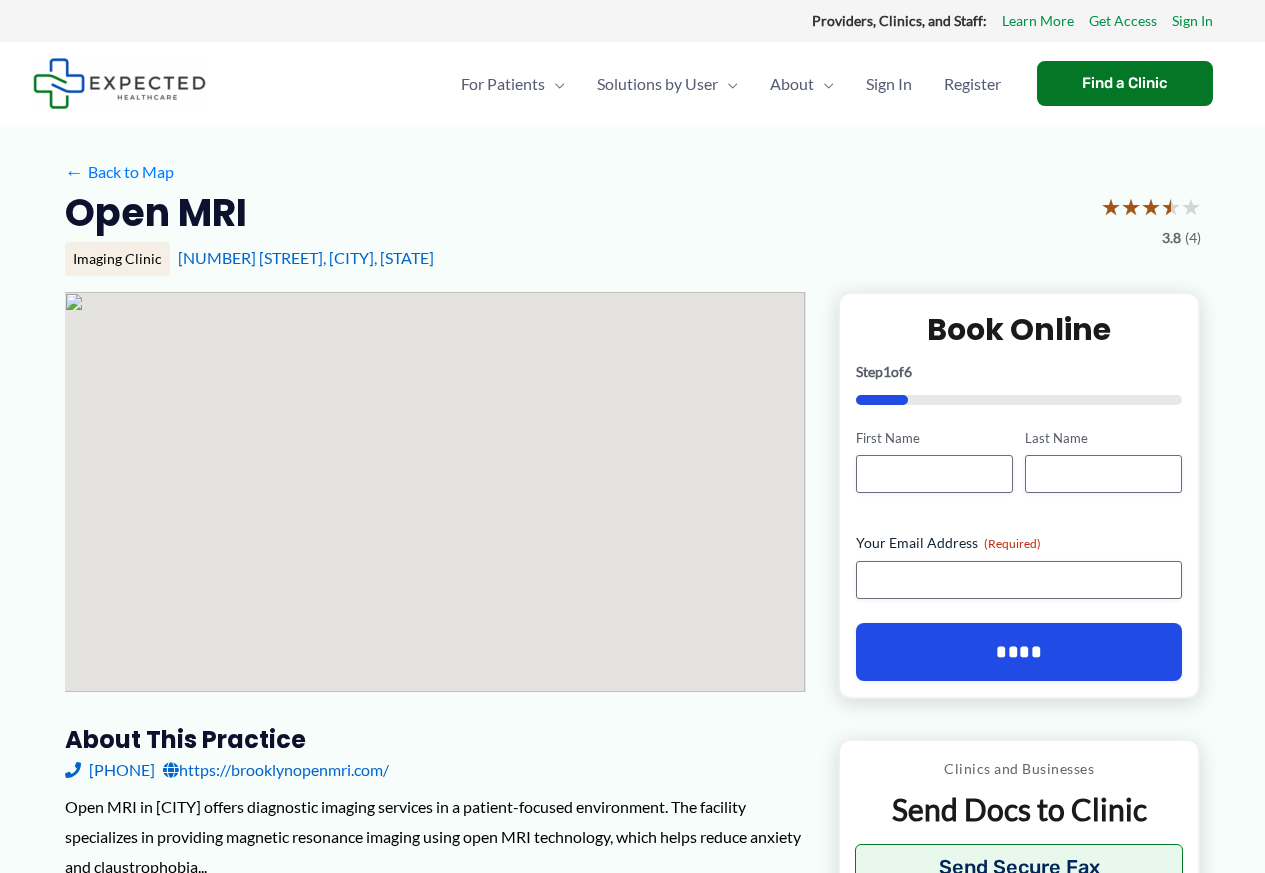 scroll, scrollTop: 0, scrollLeft: 0, axis: both 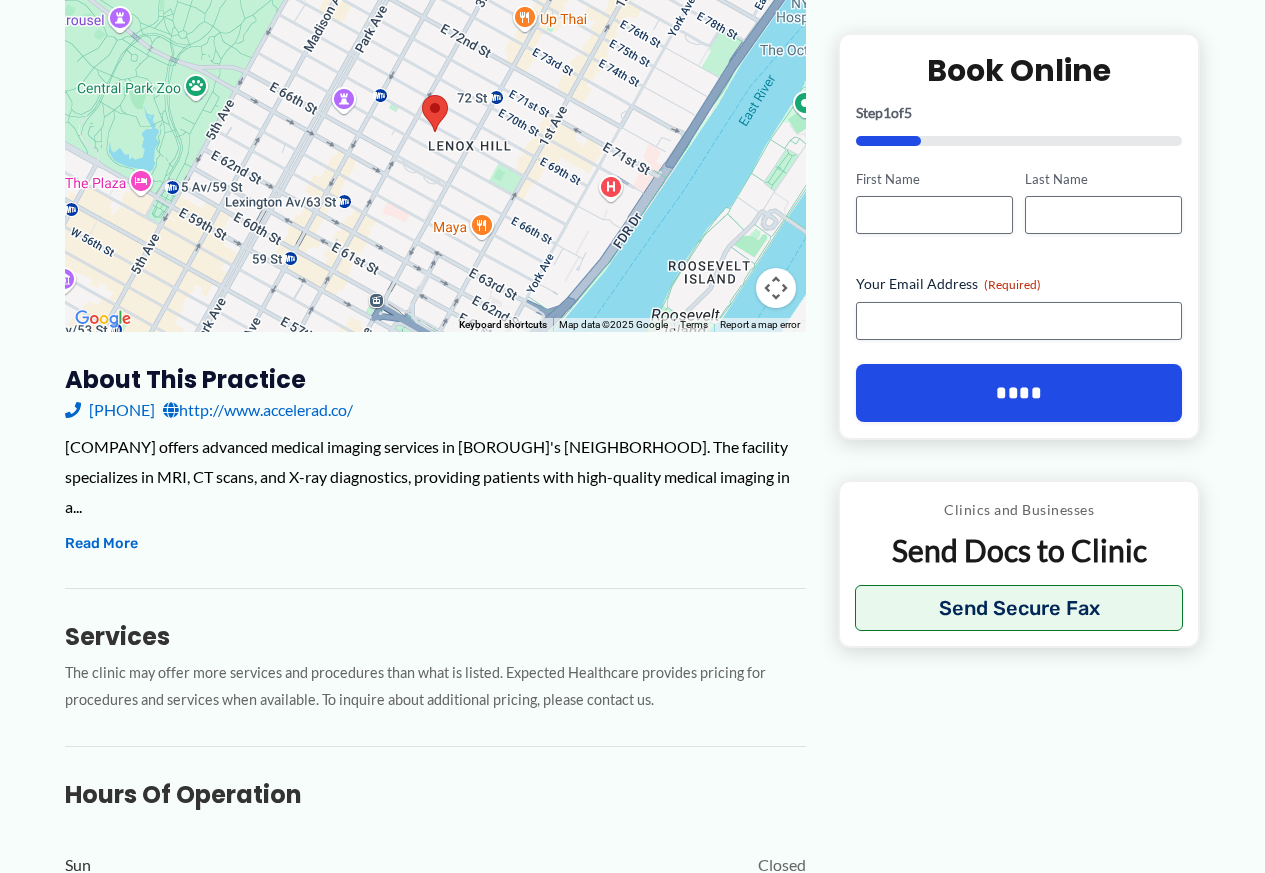 click on "Services
The clinic may offer more services and procedures than what is listed. Expected Healthcare provides pricing for procedures and services when available. To inquire about additional pricing, please contact us." at bounding box center [435, 651] 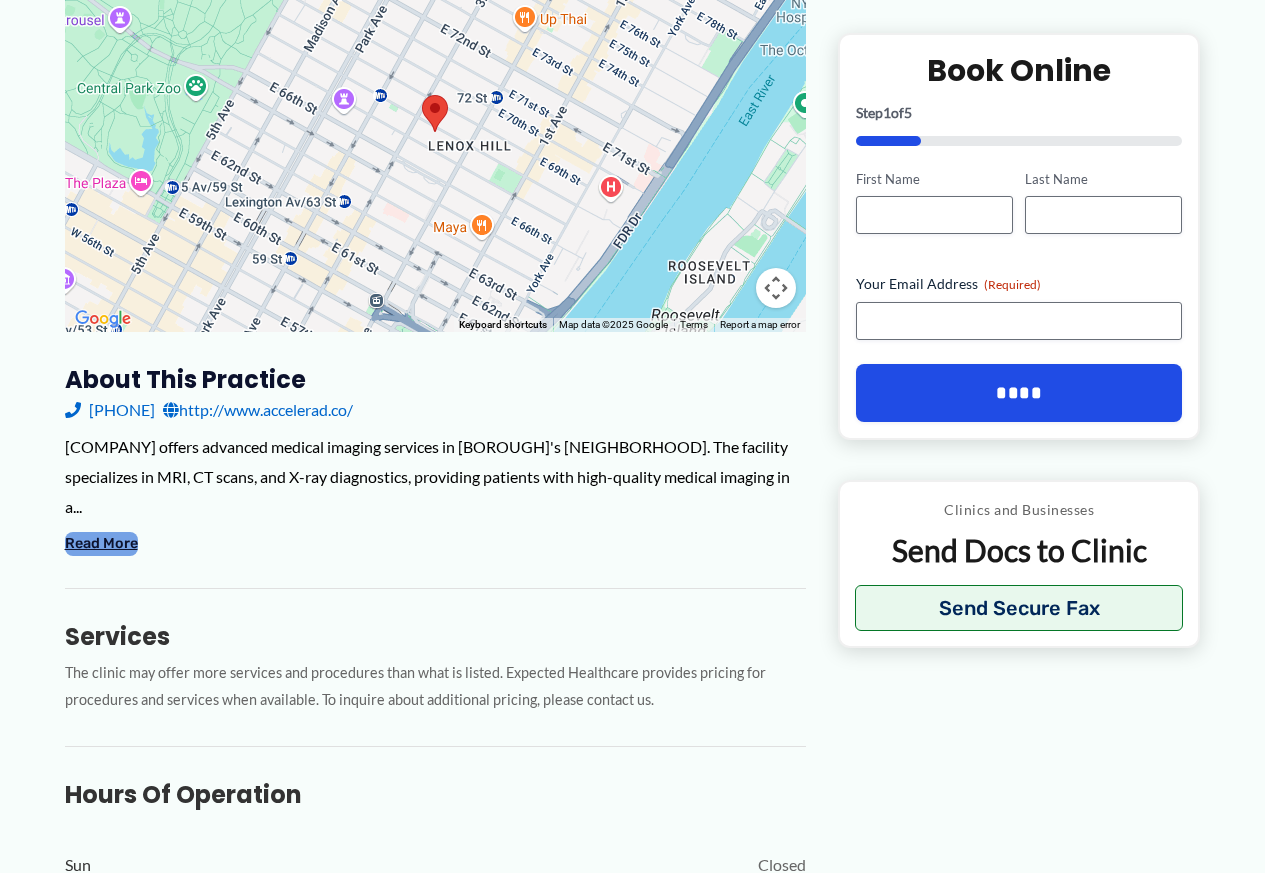 click on "Read More" at bounding box center (101, 544) 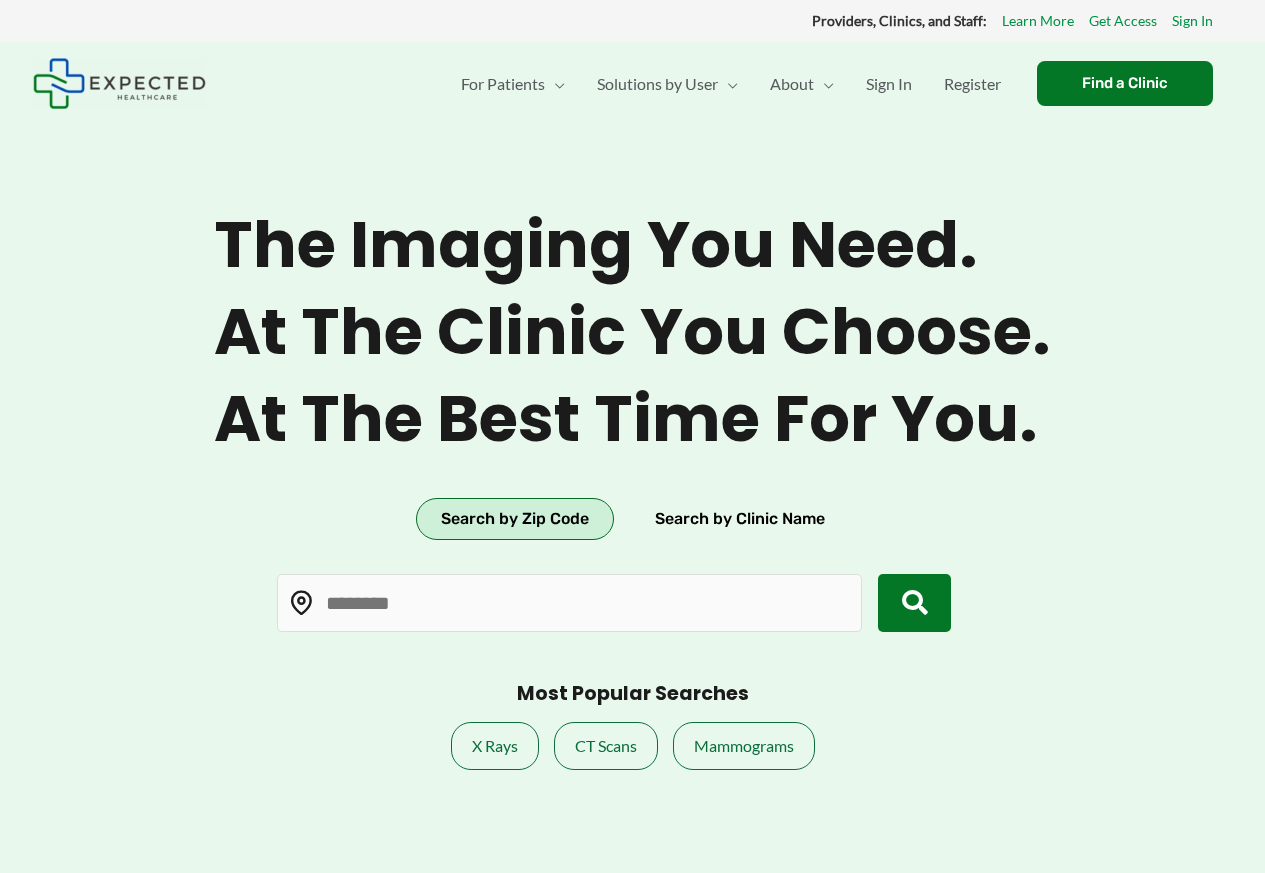 scroll, scrollTop: 0, scrollLeft: 0, axis: both 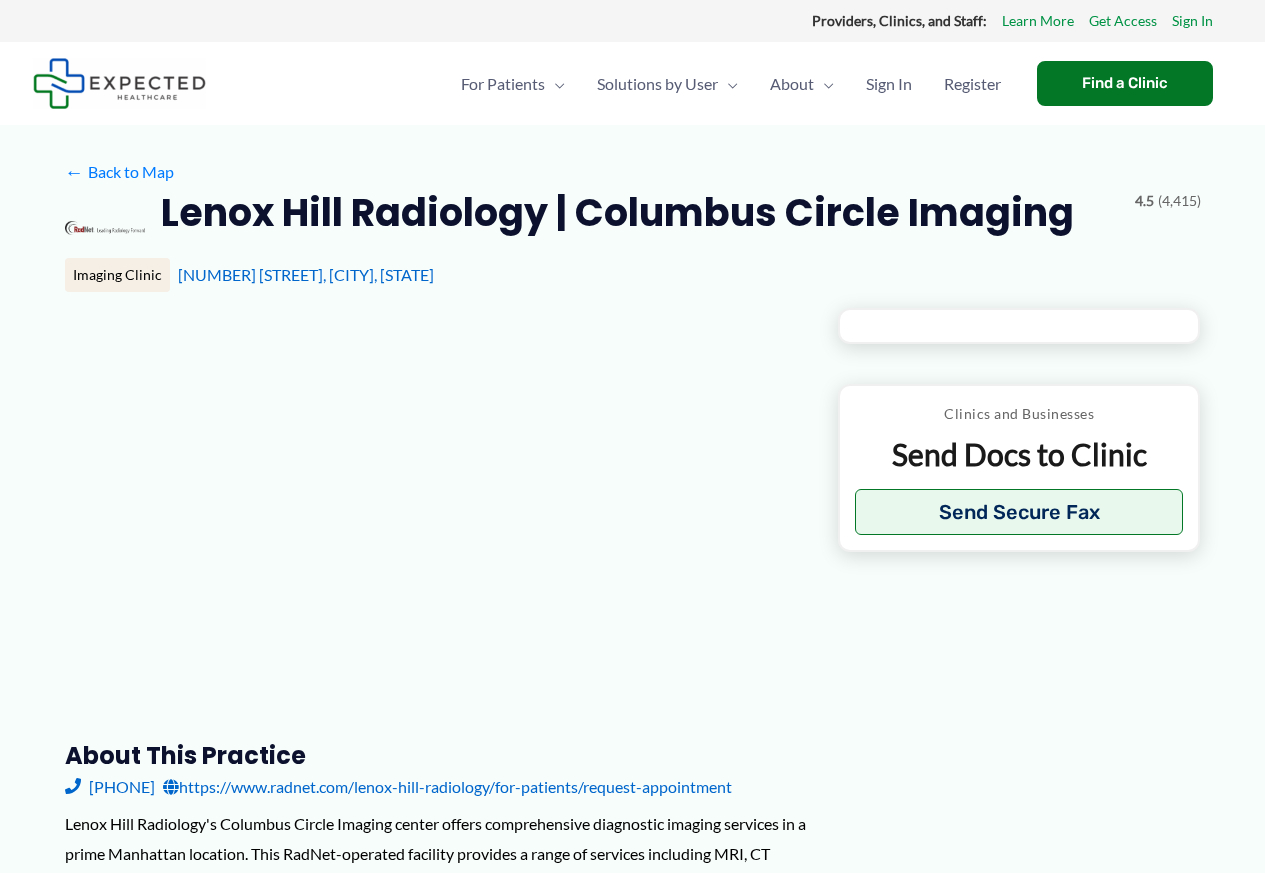 type on "**********" 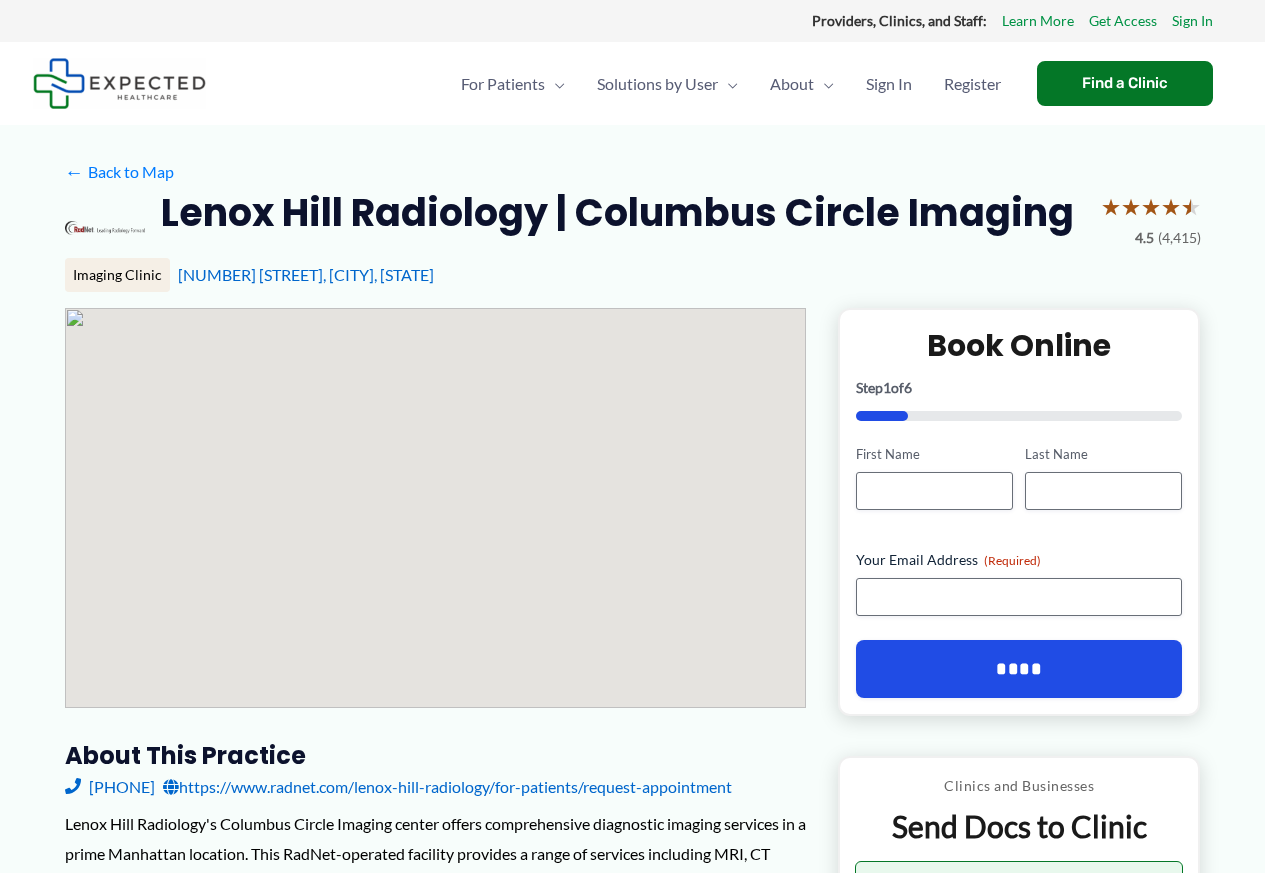 scroll, scrollTop: 0, scrollLeft: 0, axis: both 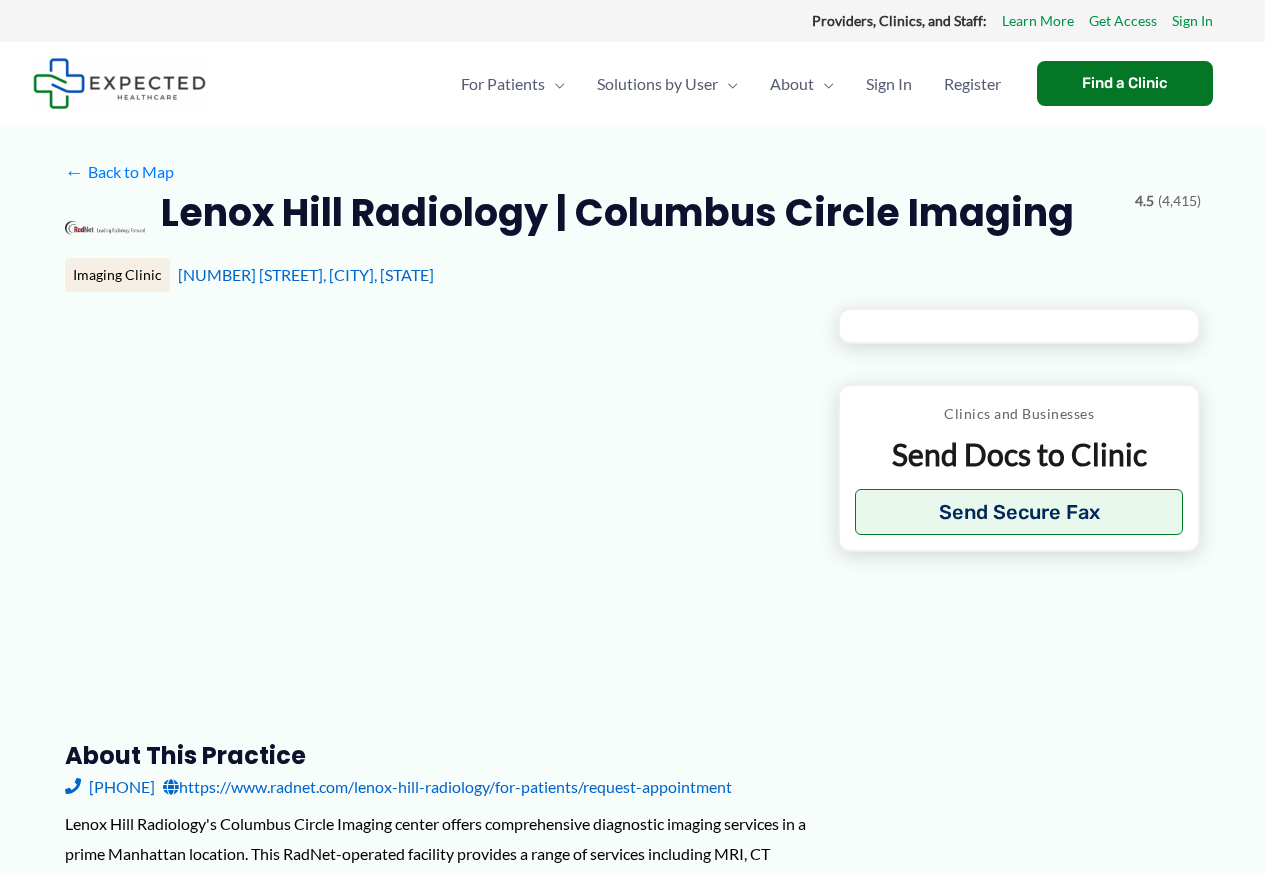 type on "**********" 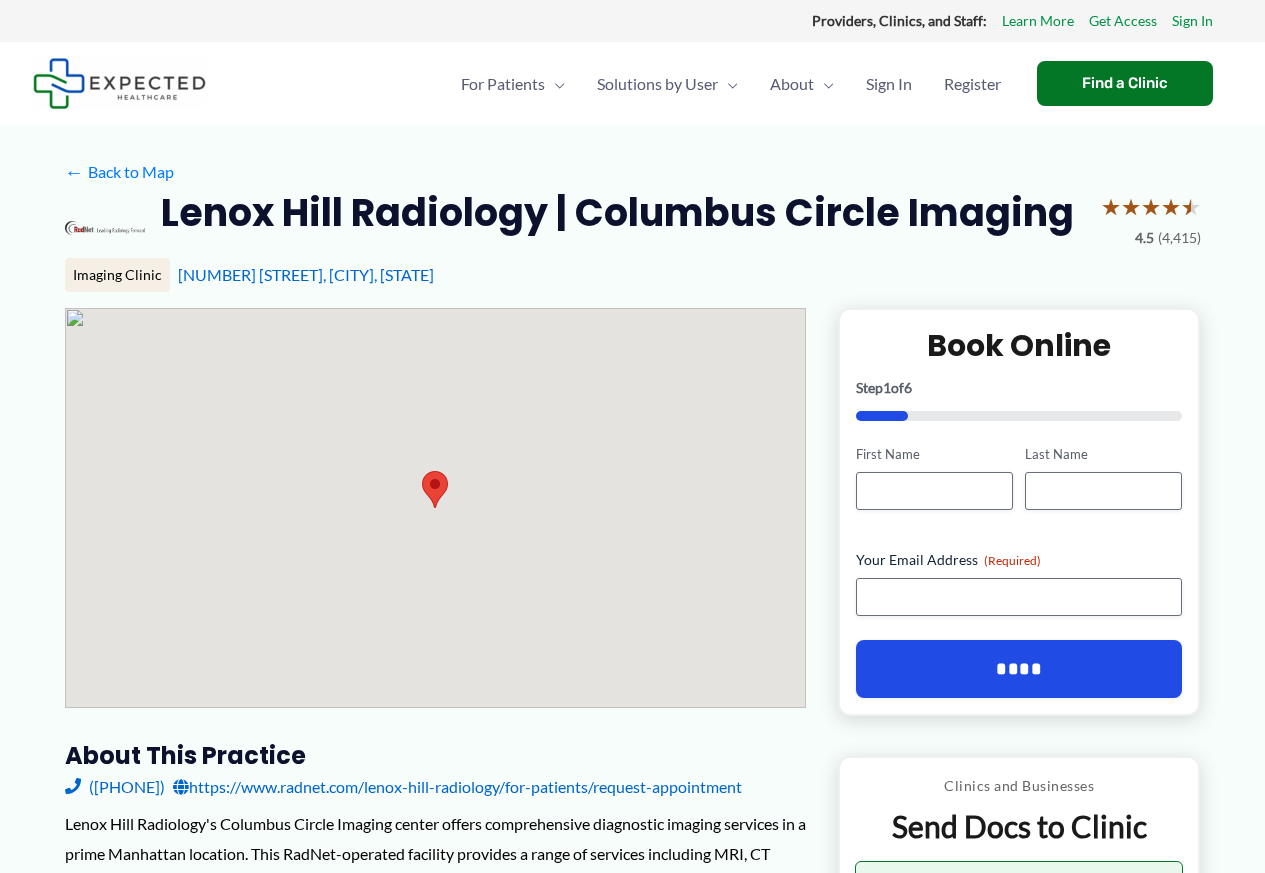 scroll, scrollTop: 0, scrollLeft: 0, axis: both 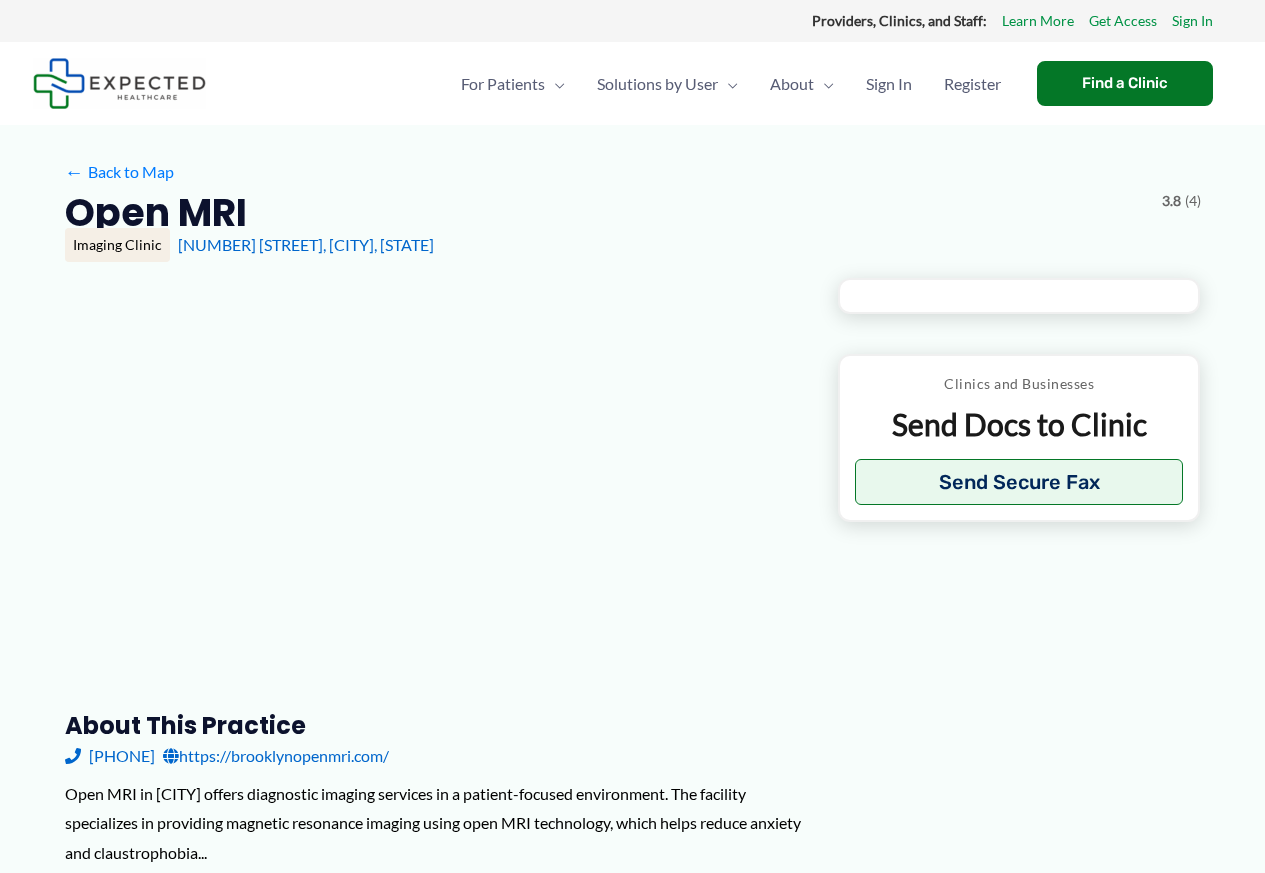 type on "********" 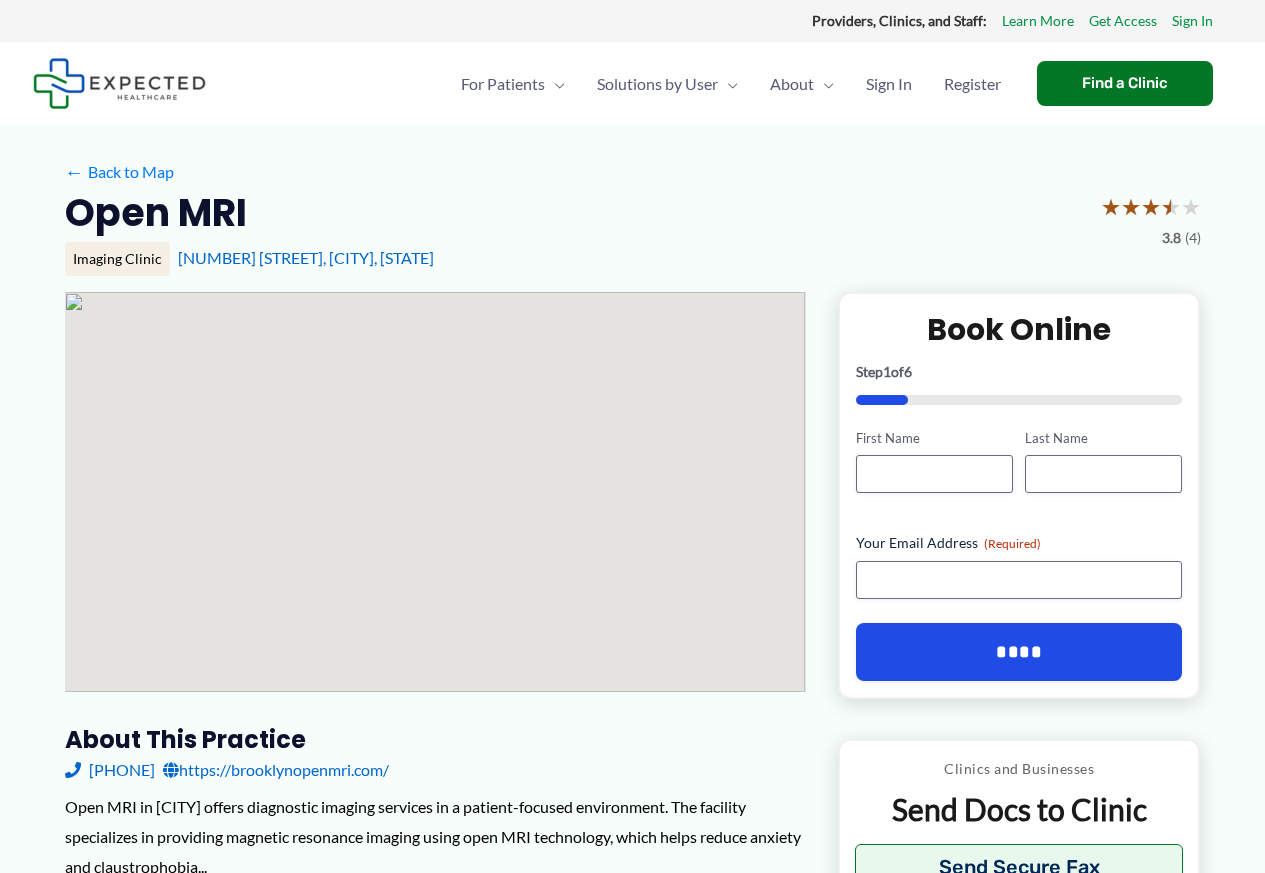 scroll, scrollTop: 0, scrollLeft: 0, axis: both 